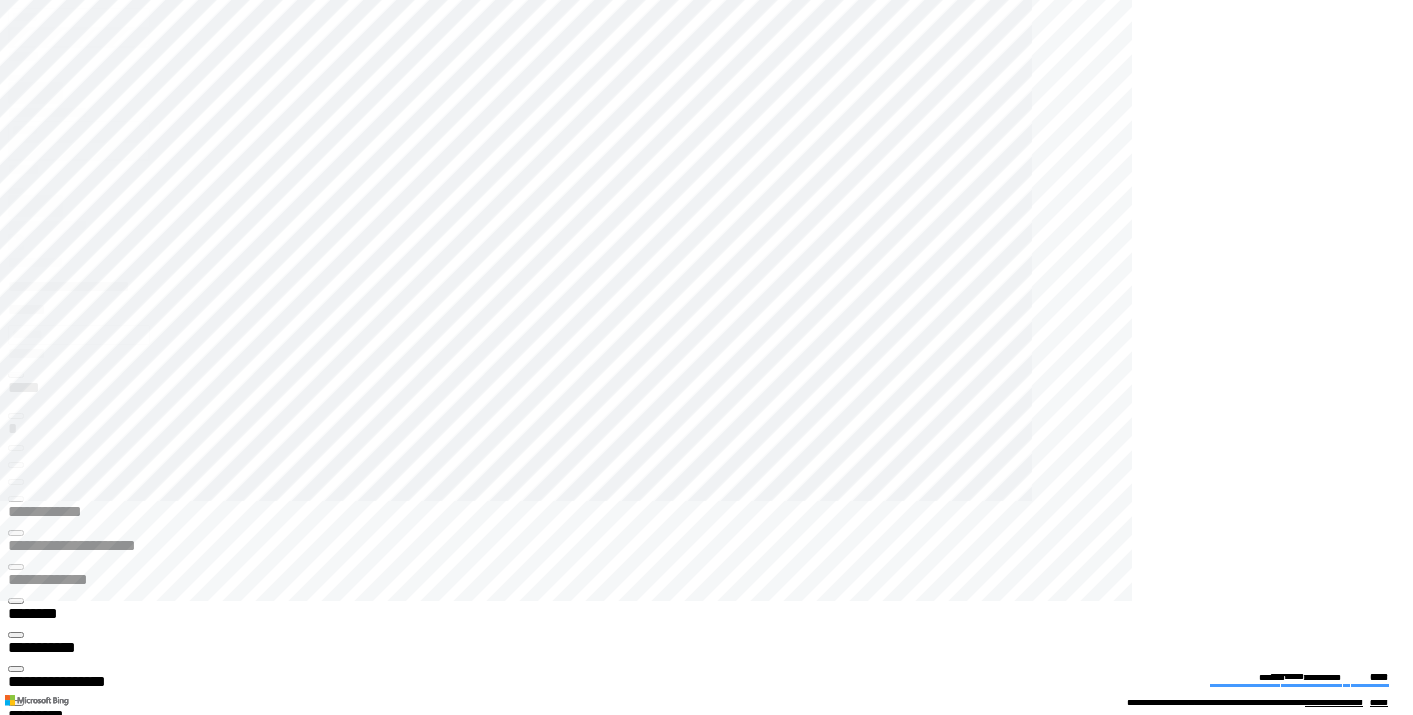 scroll, scrollTop: 0, scrollLeft: 0, axis: both 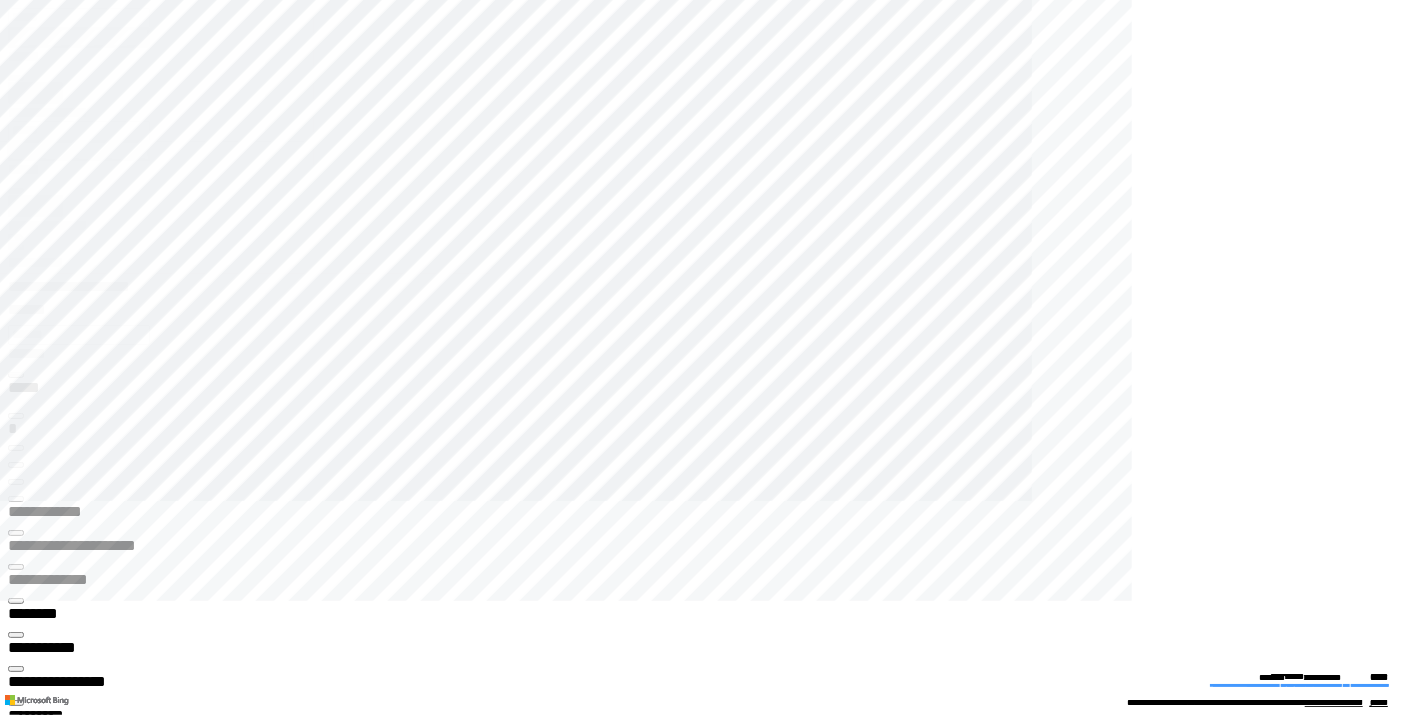 click at bounding box center (16, 38160) 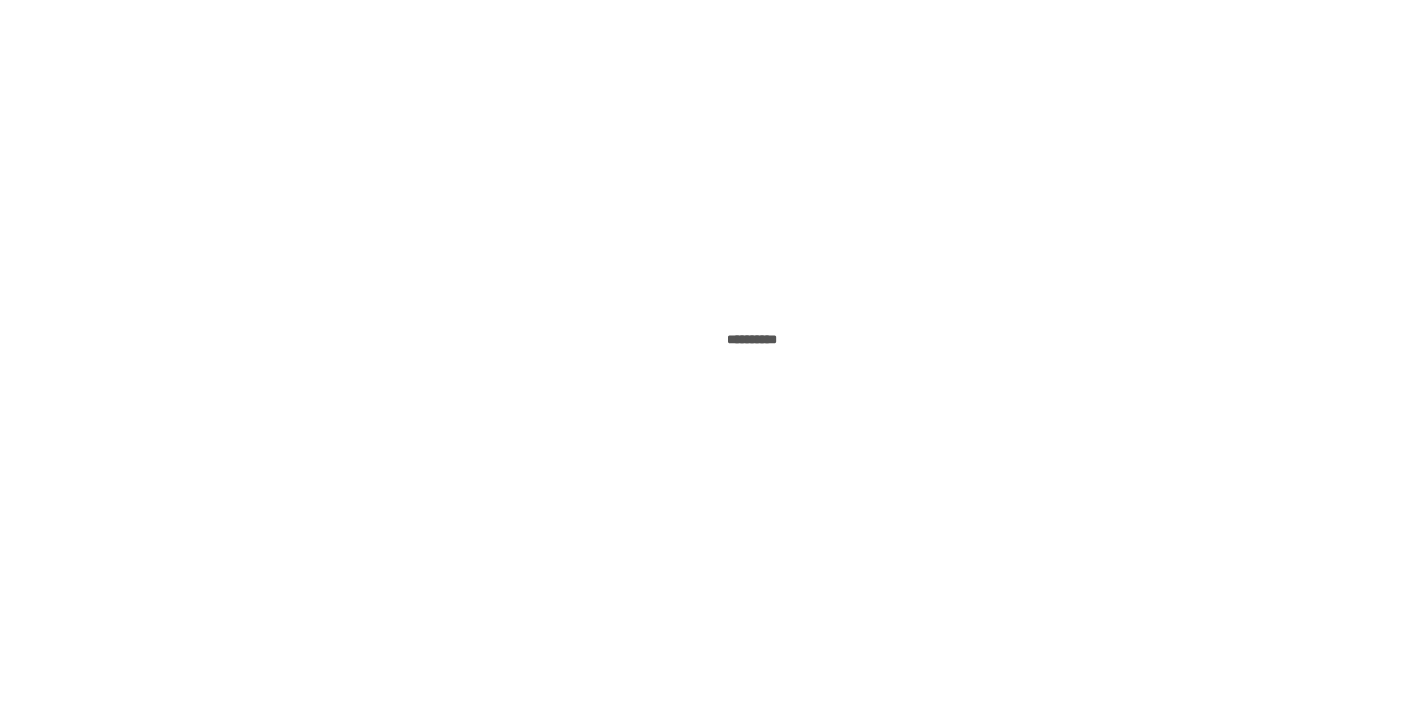 scroll, scrollTop: 0, scrollLeft: 0, axis: both 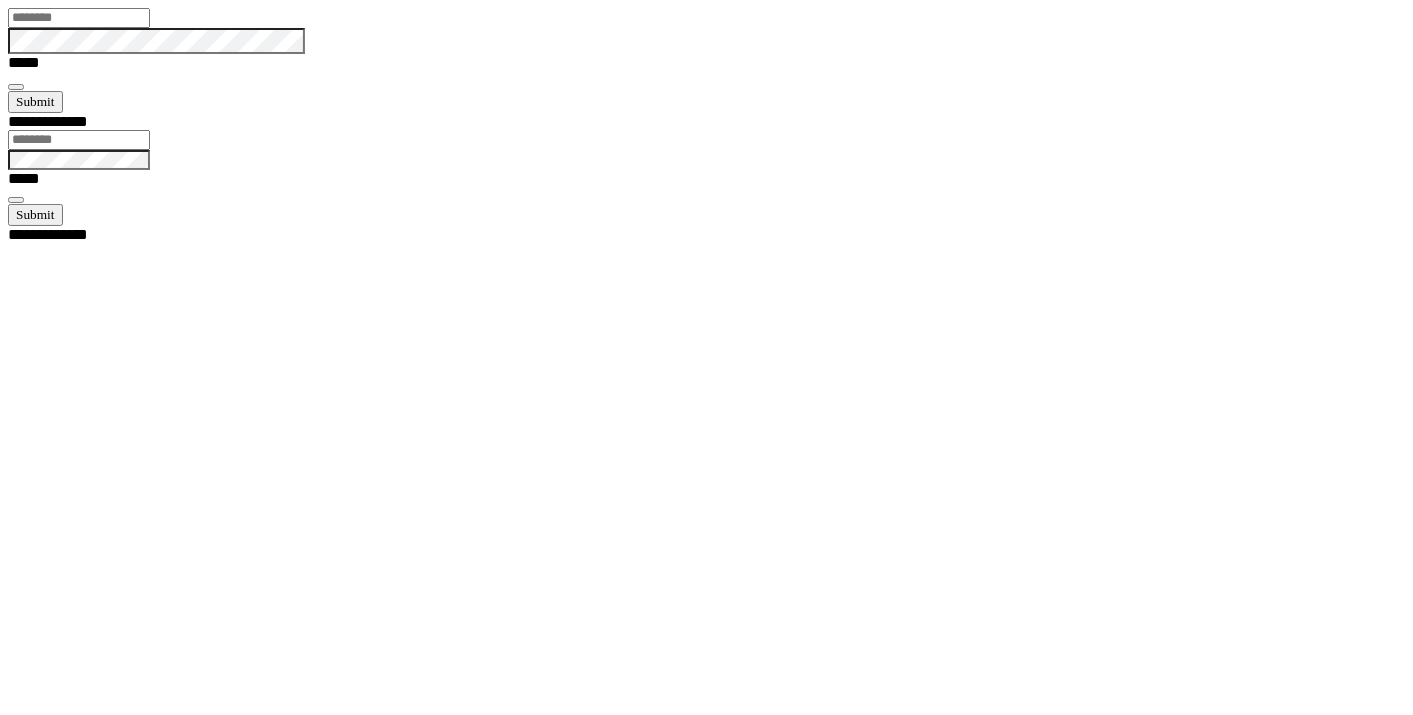 type on "*****" 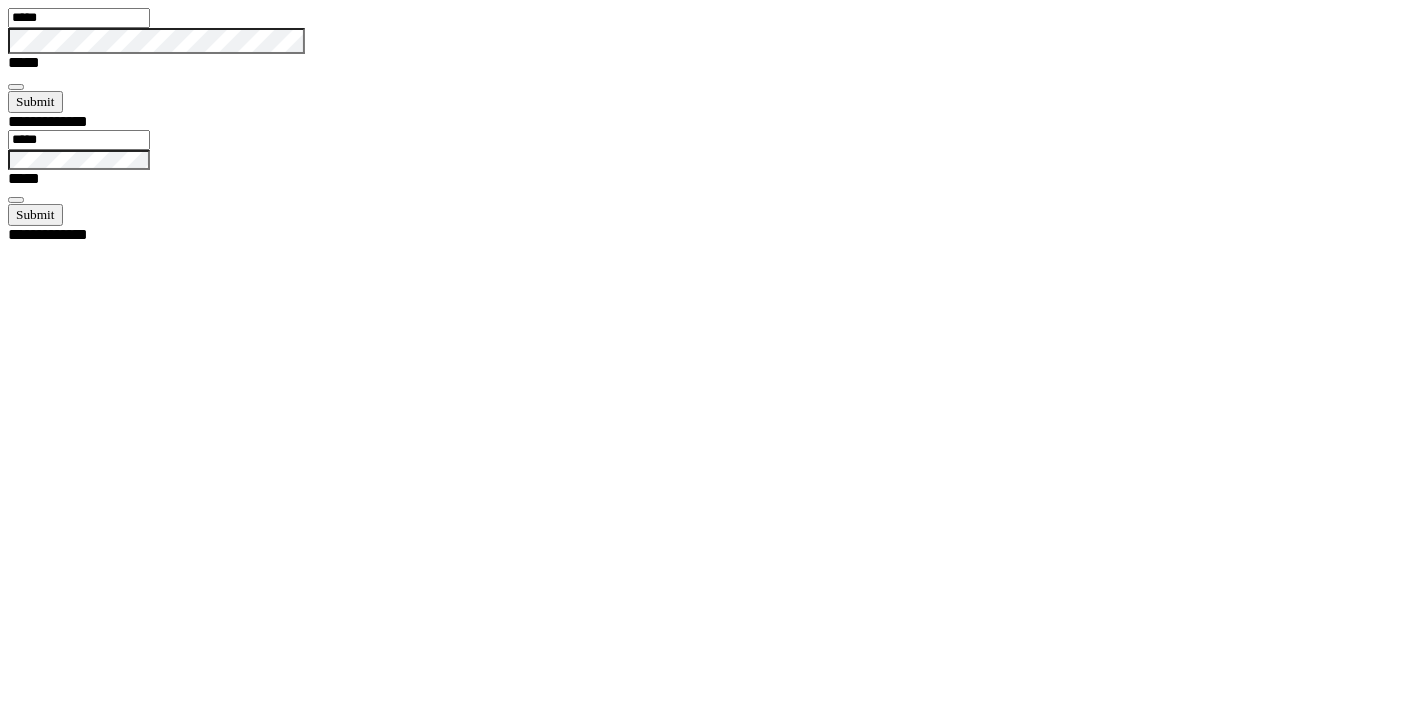 click at bounding box center (16, 87) 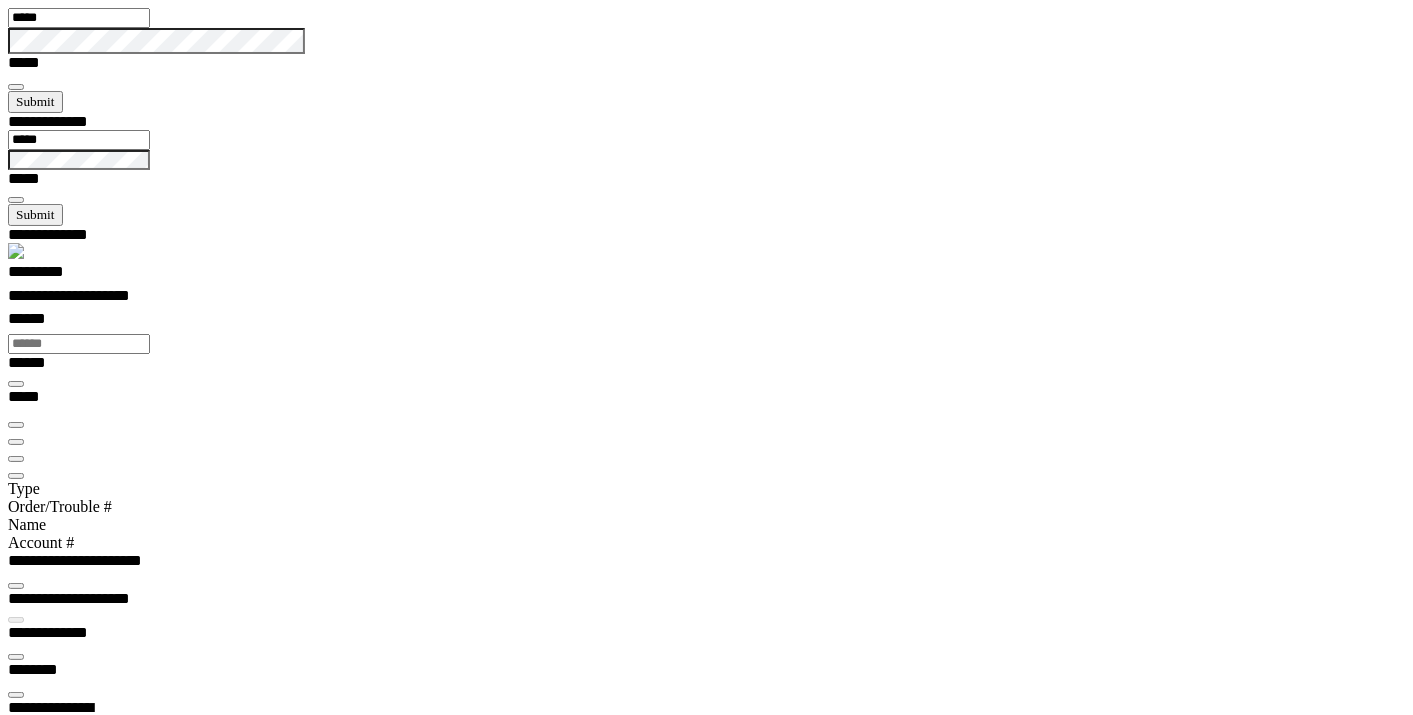 scroll, scrollTop: 99794, scrollLeft: 99508, axis: both 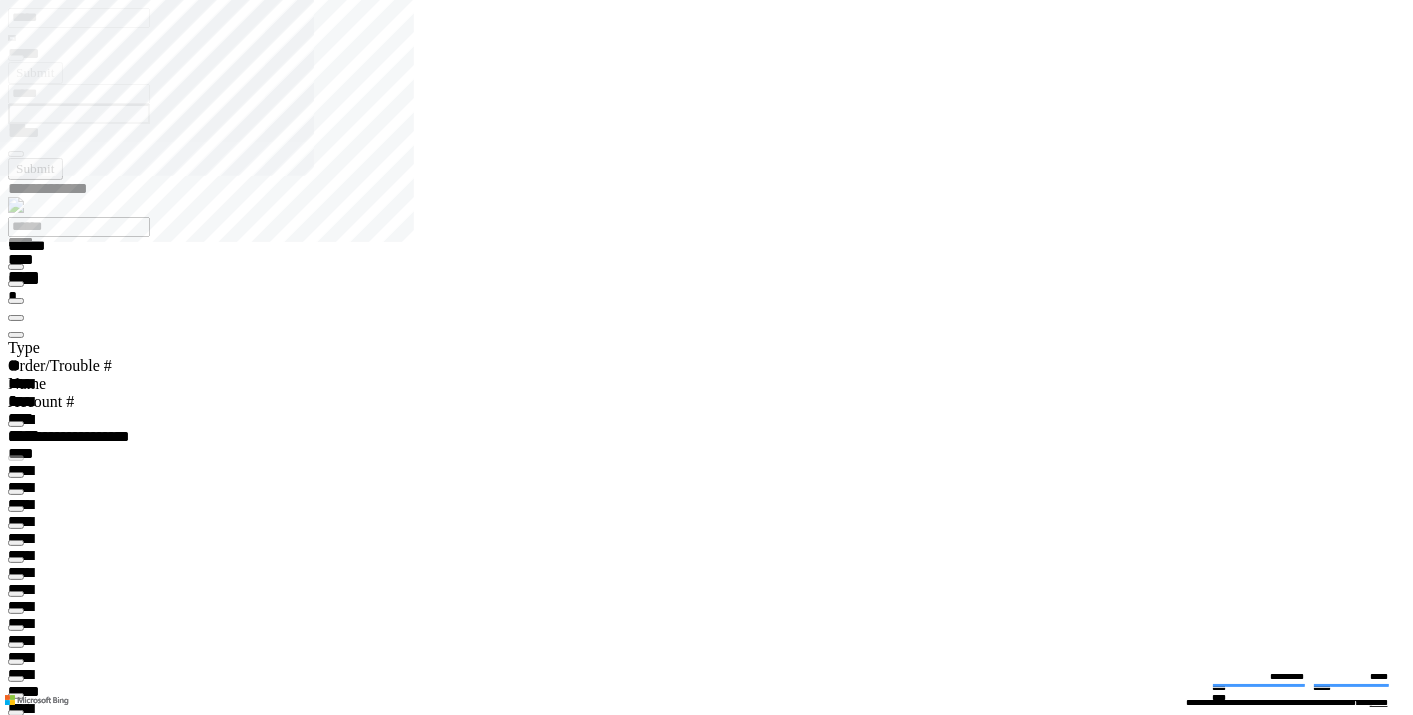 click at bounding box center (16, 19535) 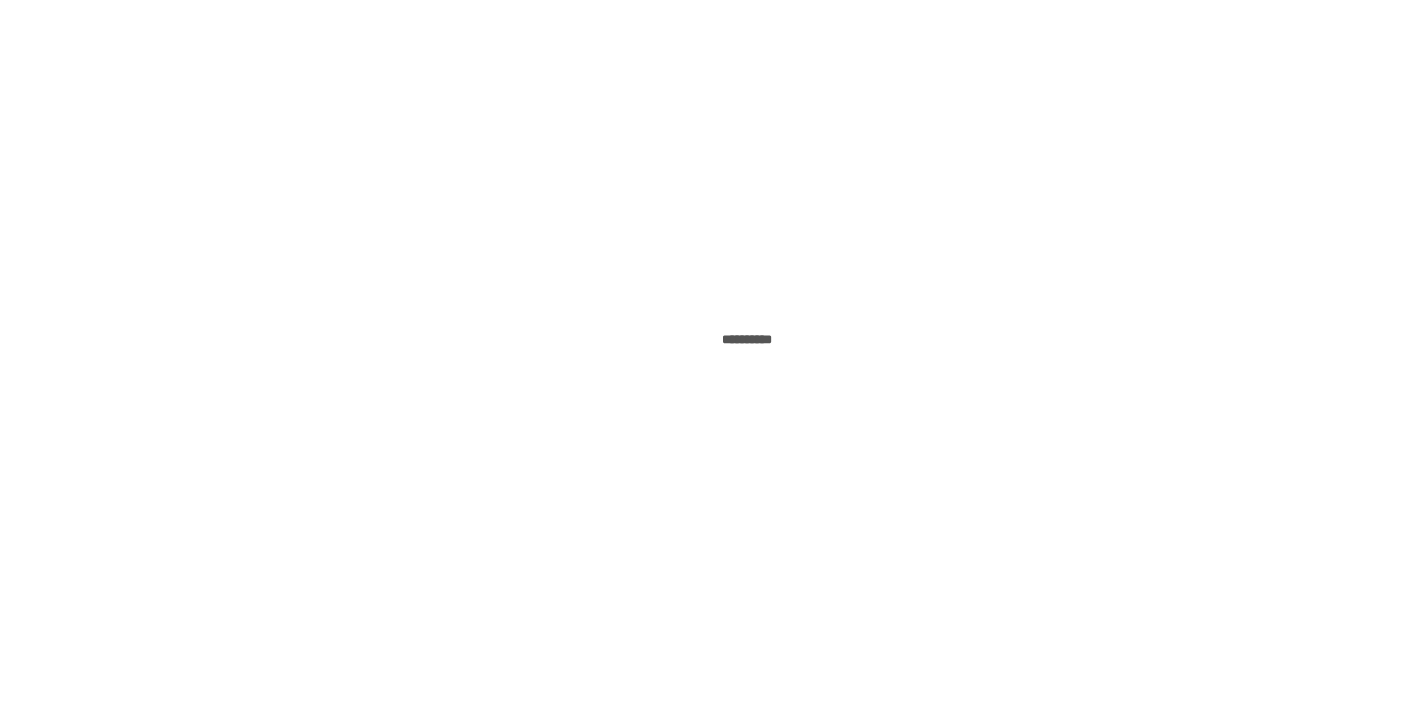 scroll, scrollTop: 0, scrollLeft: 0, axis: both 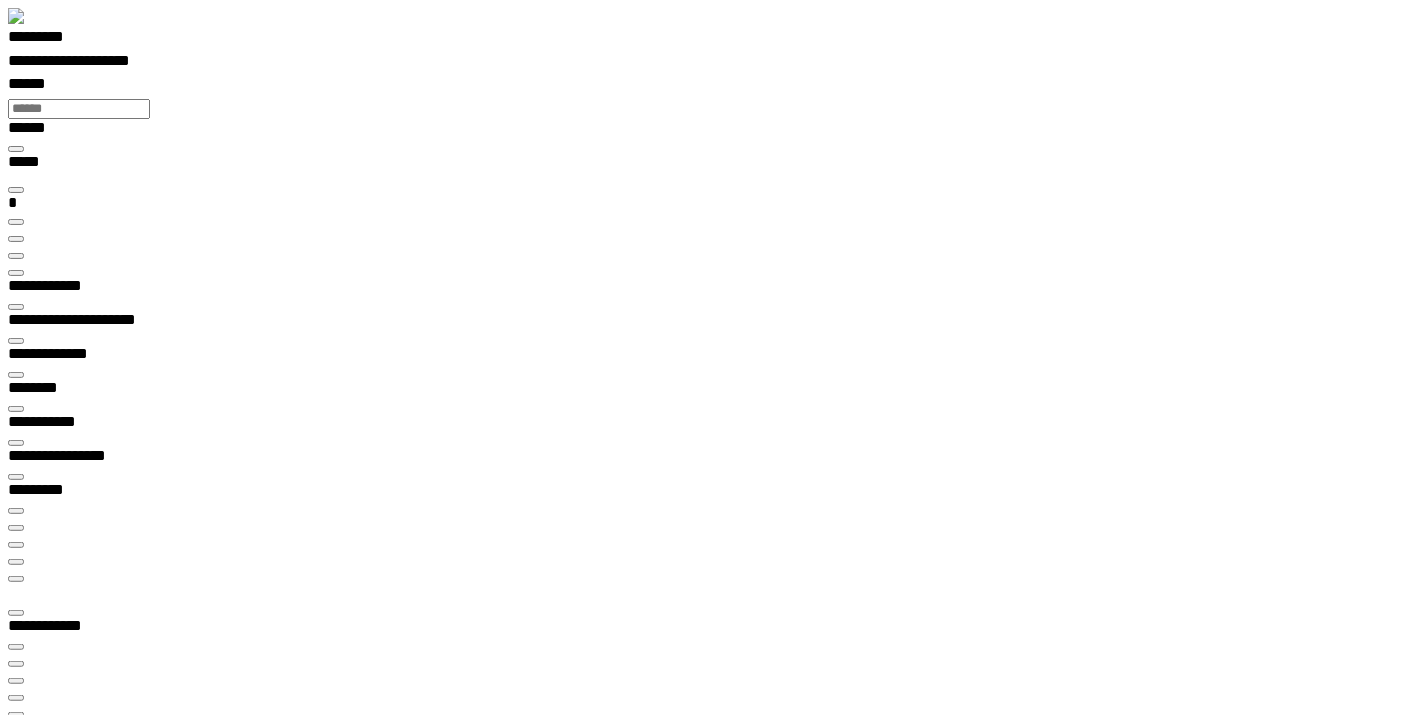 click at bounding box center [16, 256] 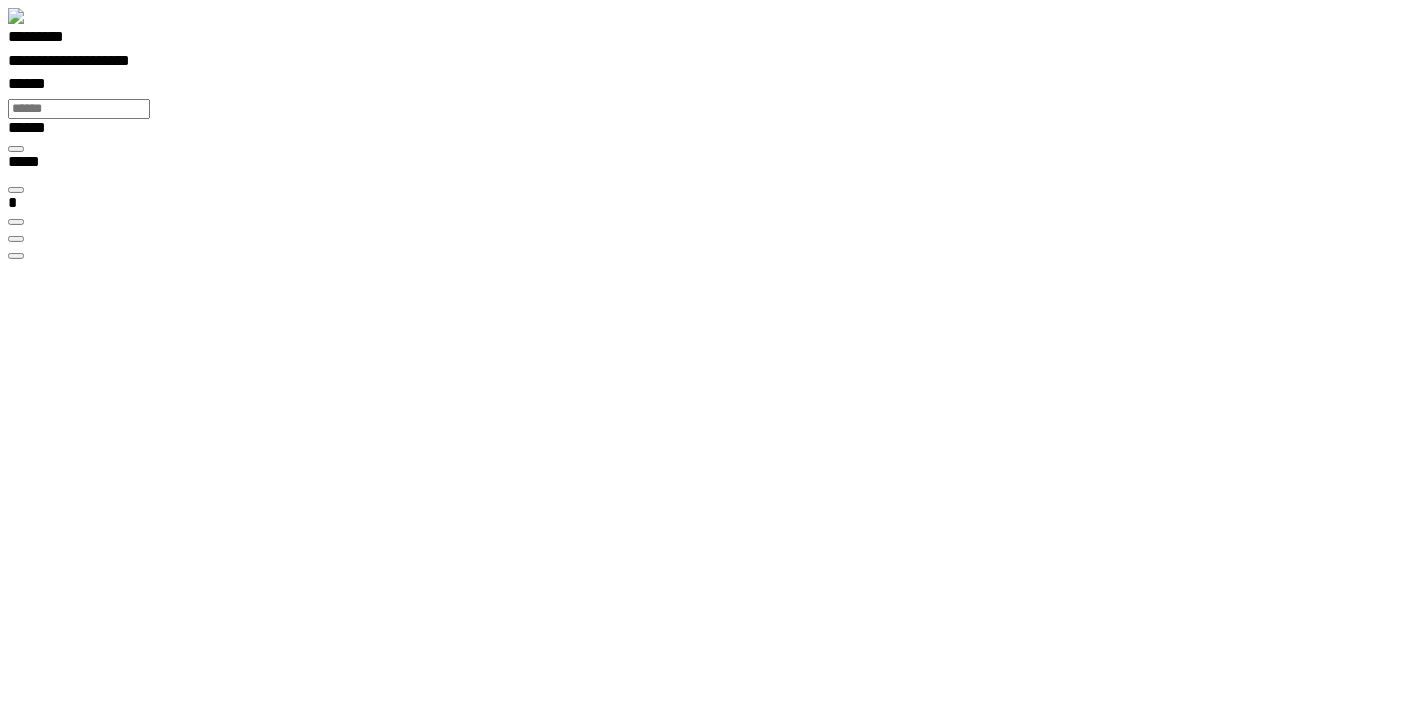scroll, scrollTop: 99971, scrollLeft: 99691, axis: both 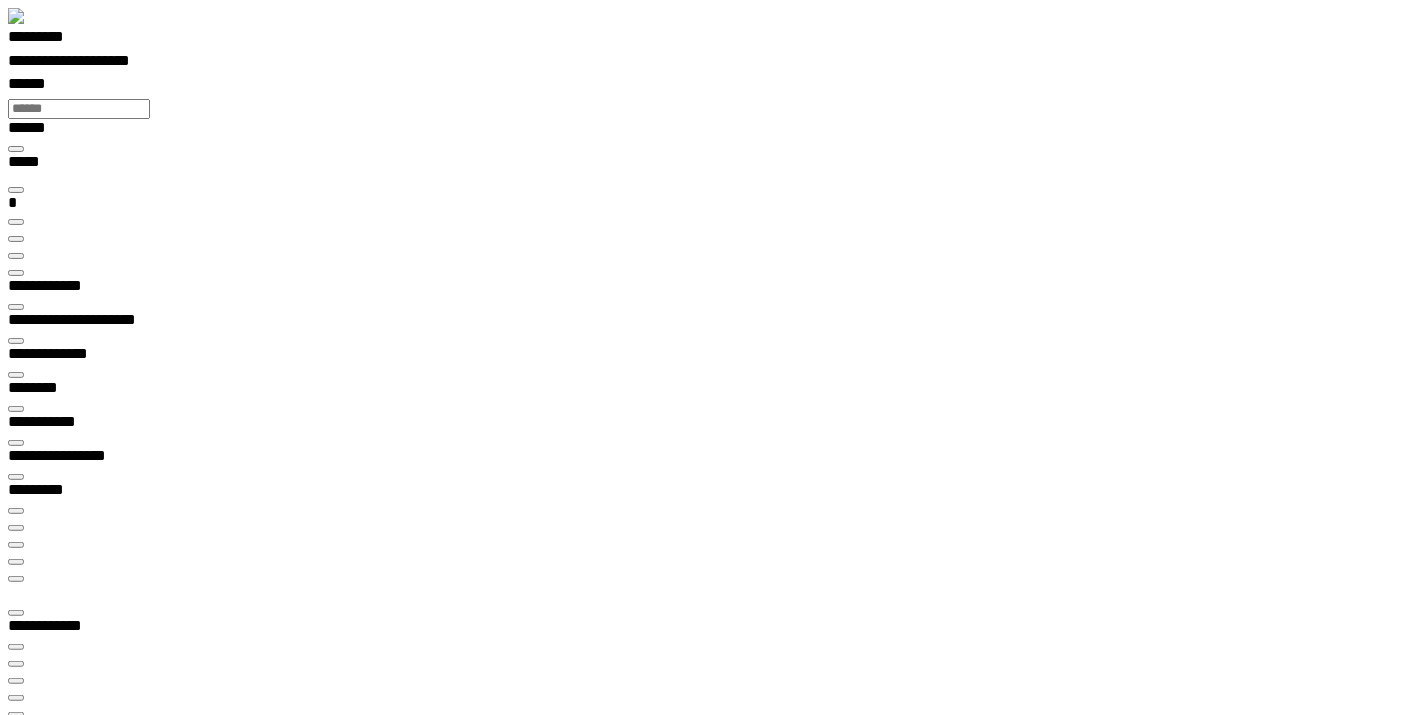 type on "***" 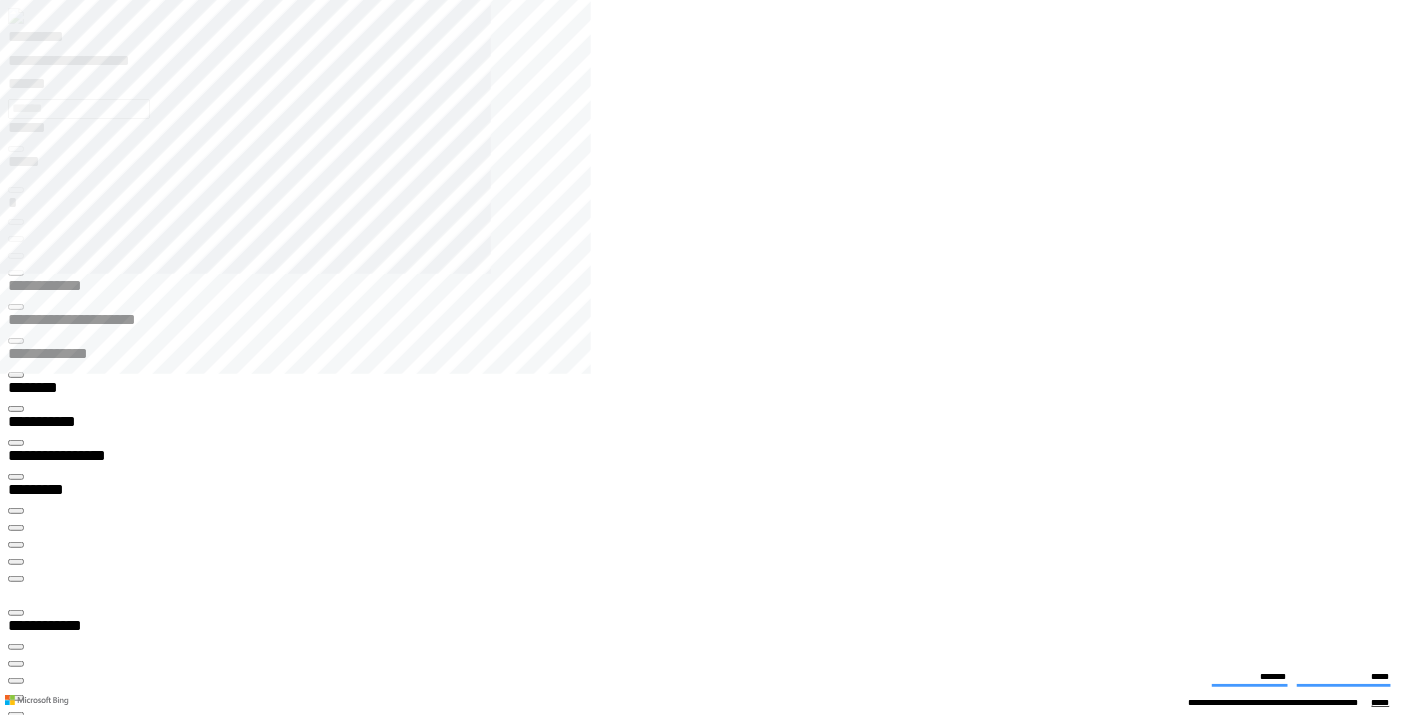 click 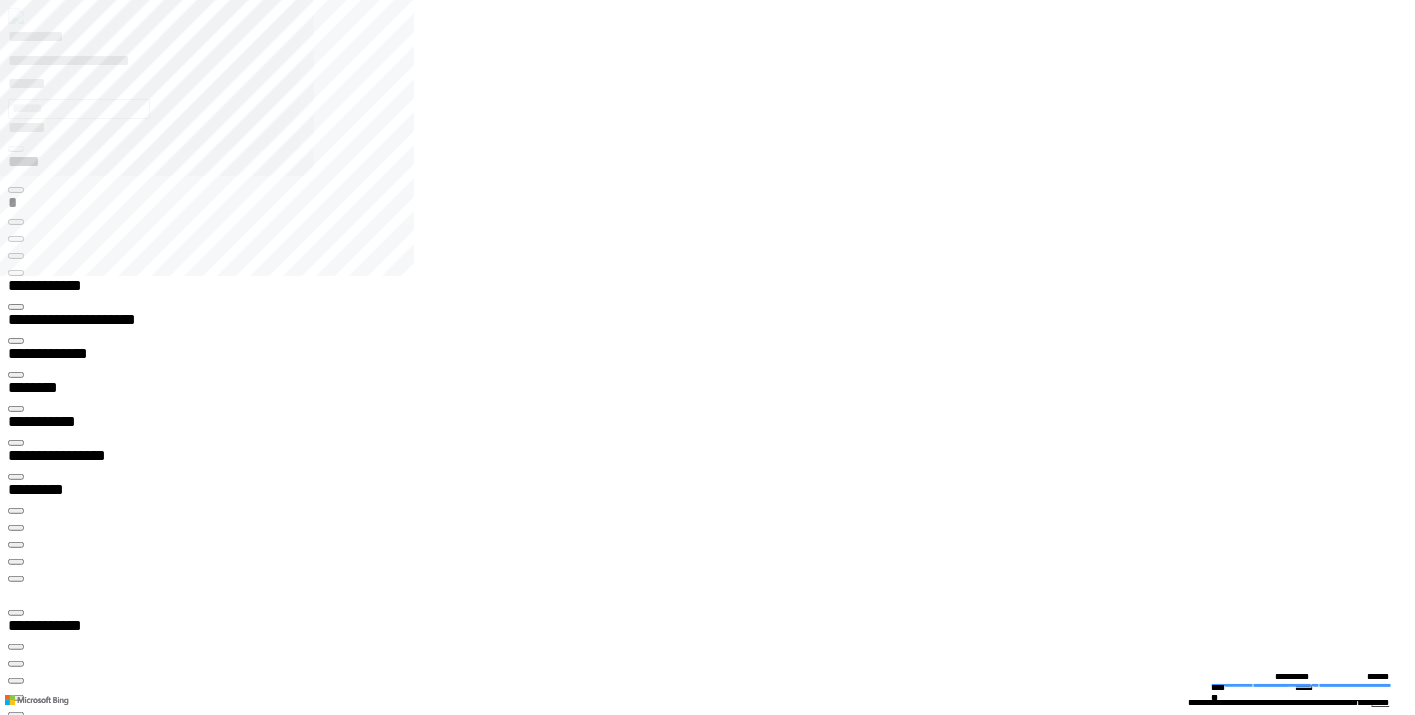 click at bounding box center [716, 23682] 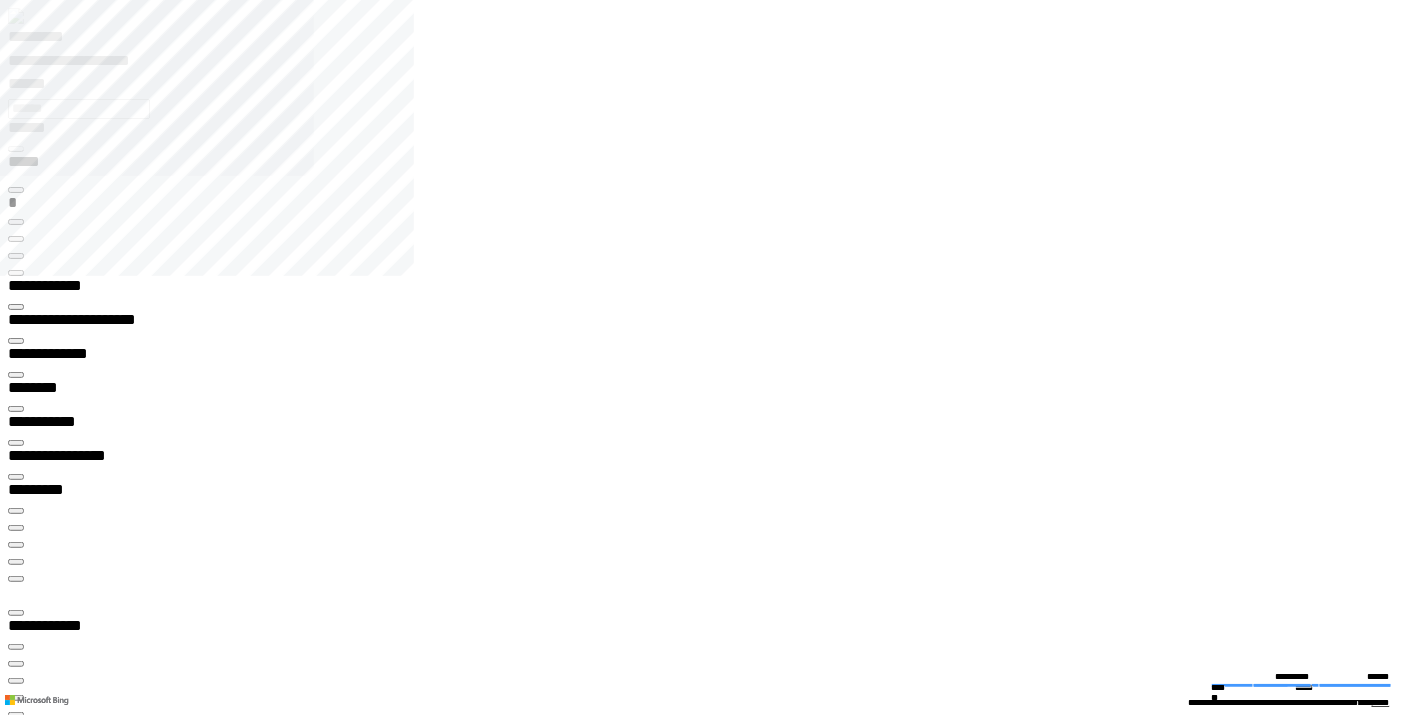 type on "*******" 